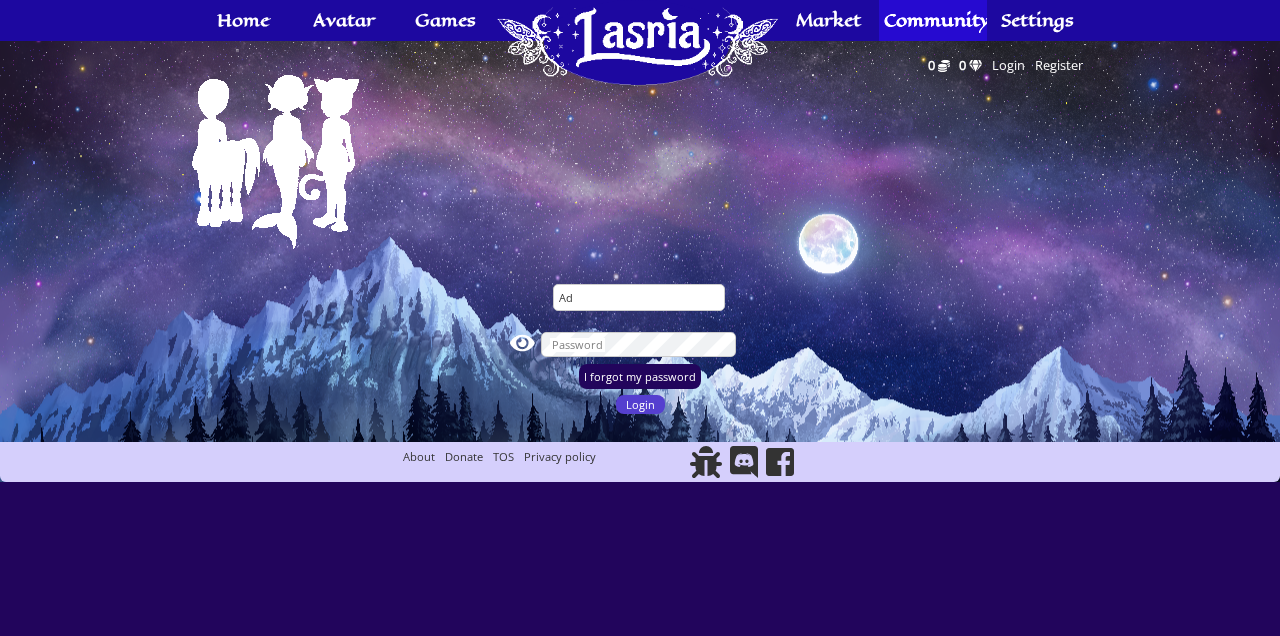 scroll, scrollTop: 0, scrollLeft: 0, axis: both 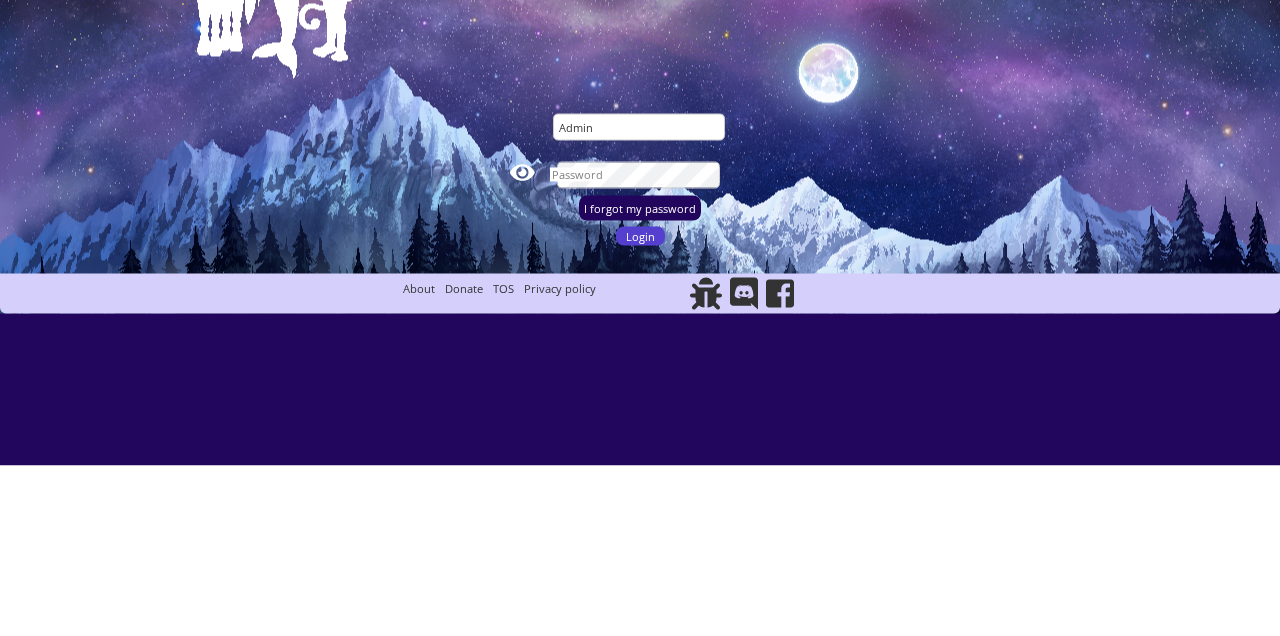 type on "Admin" 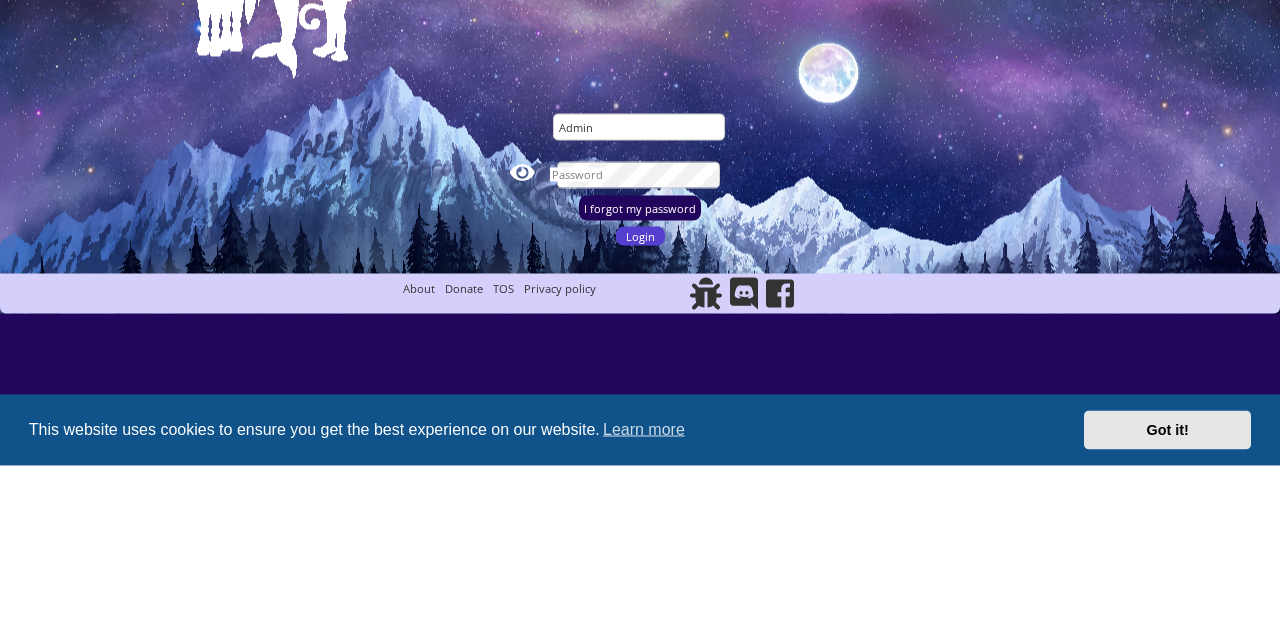 click on "View Password" 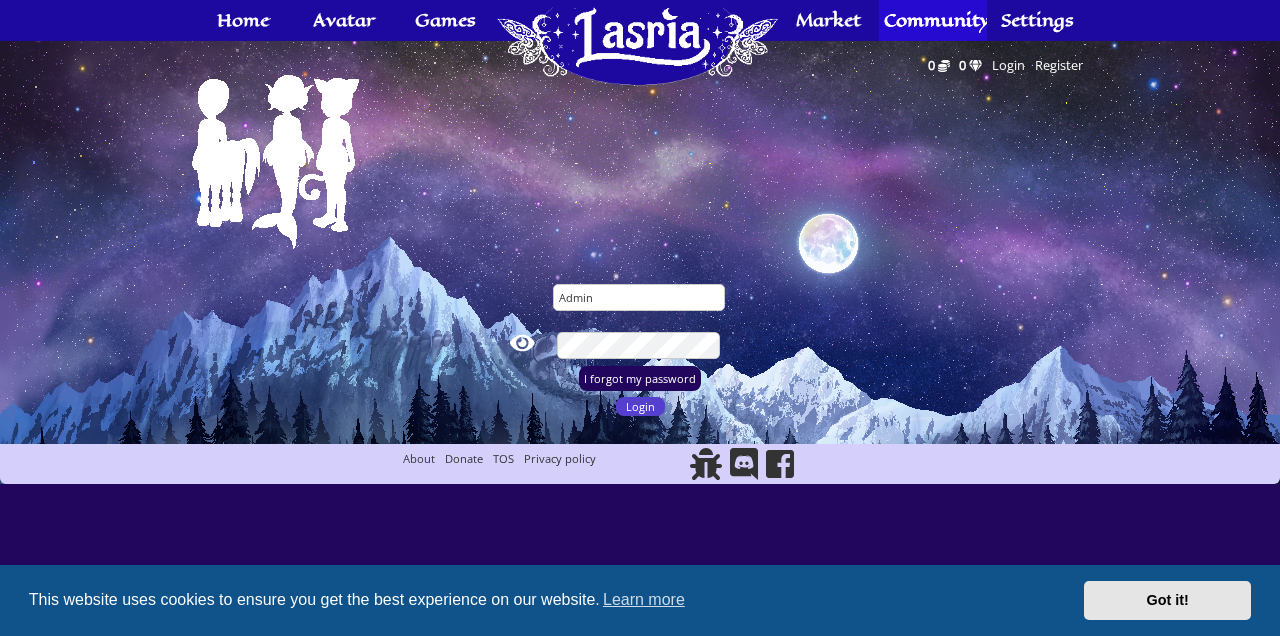 click 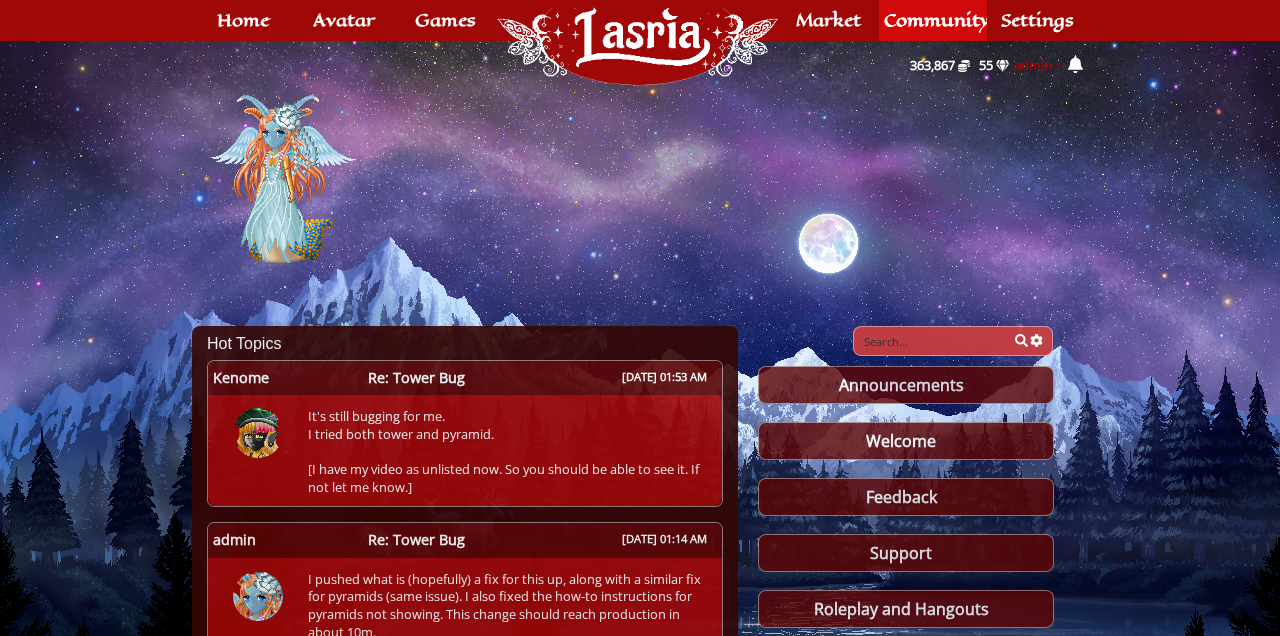 scroll, scrollTop: 0, scrollLeft: 0, axis: both 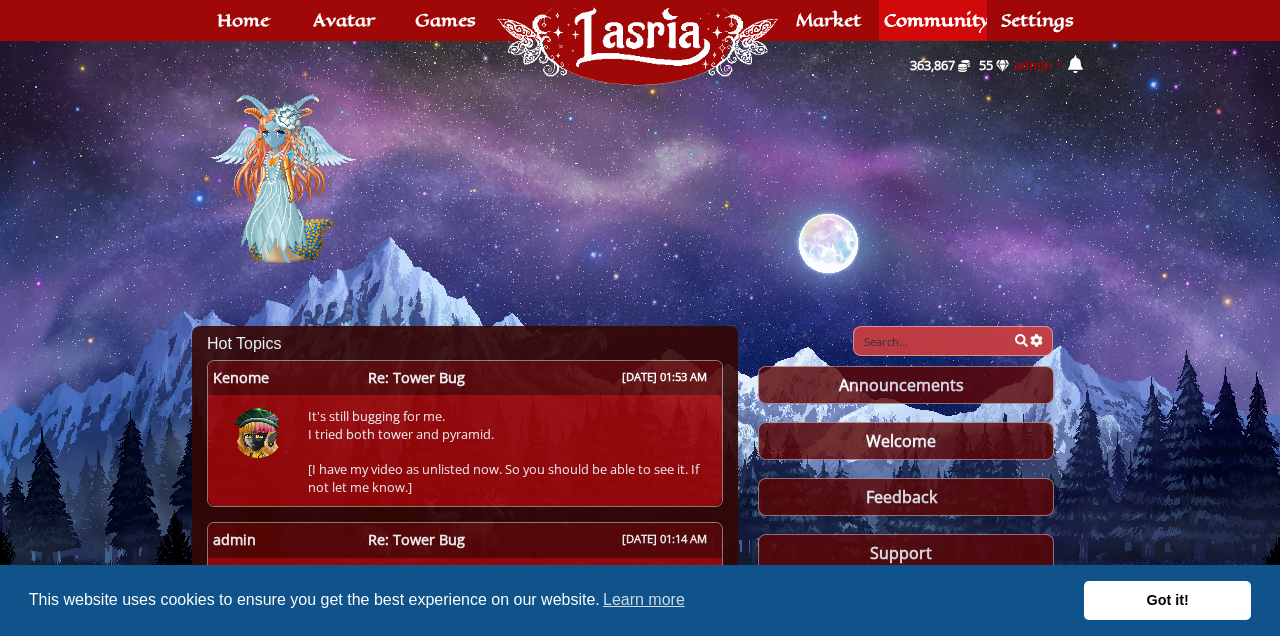 click on "Got it!" at bounding box center [1167, 601] 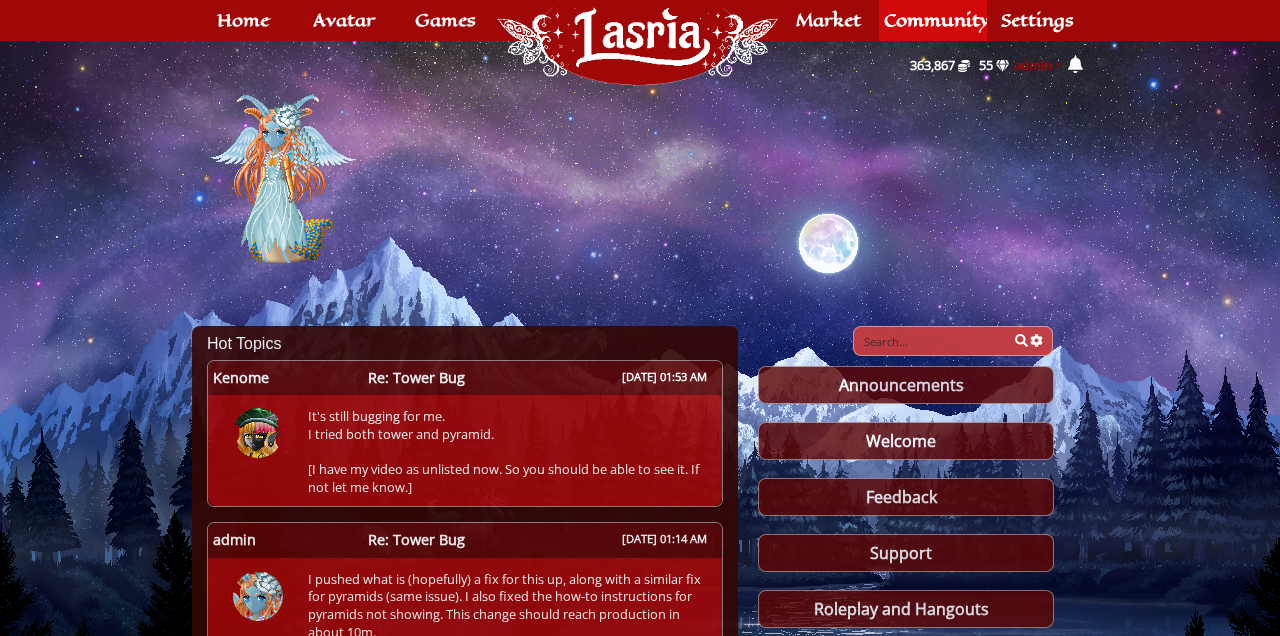 click on "Games" at bounding box center (445, 20) 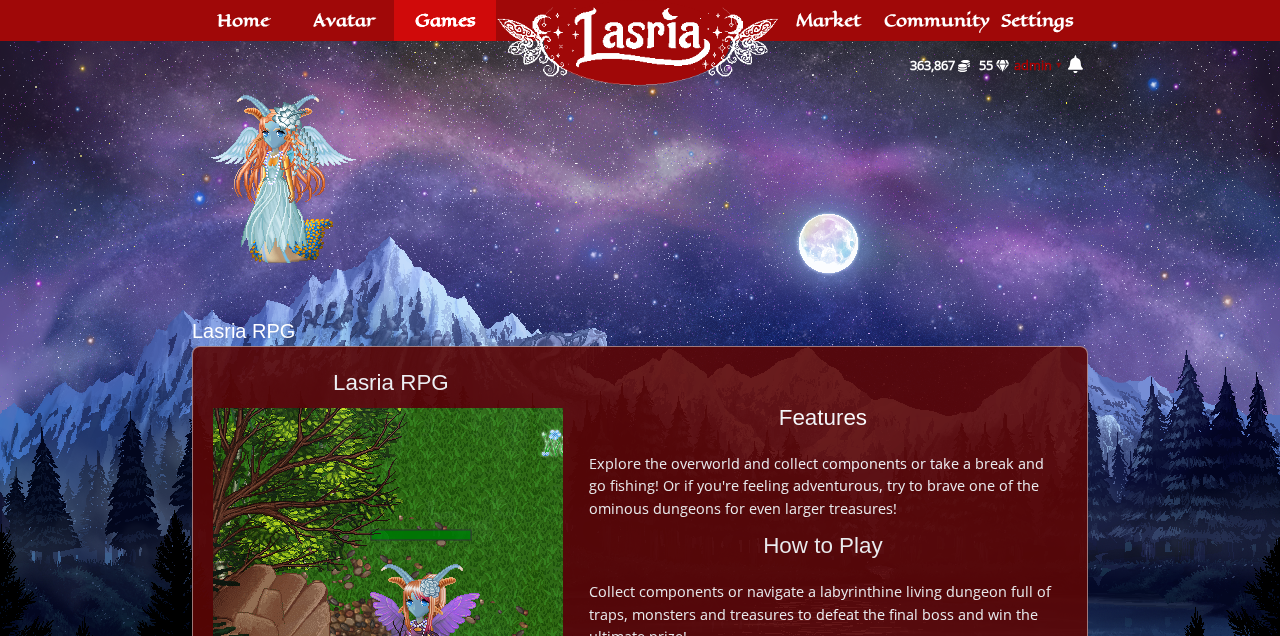 scroll, scrollTop: 776, scrollLeft: 0, axis: vertical 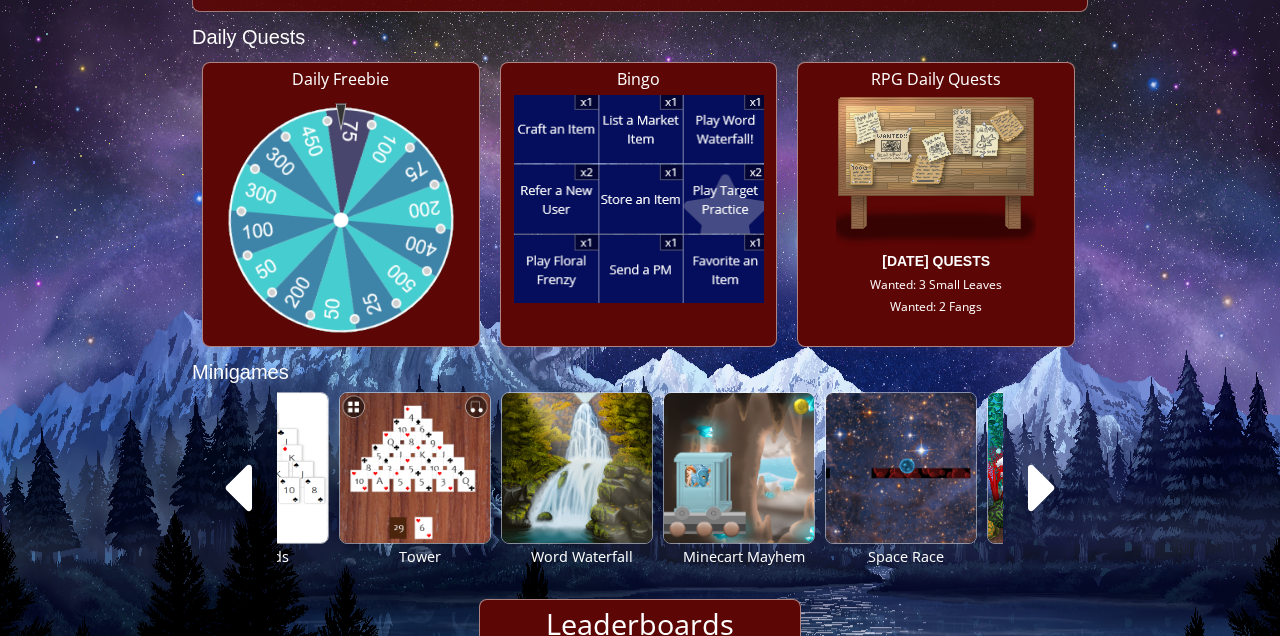 click 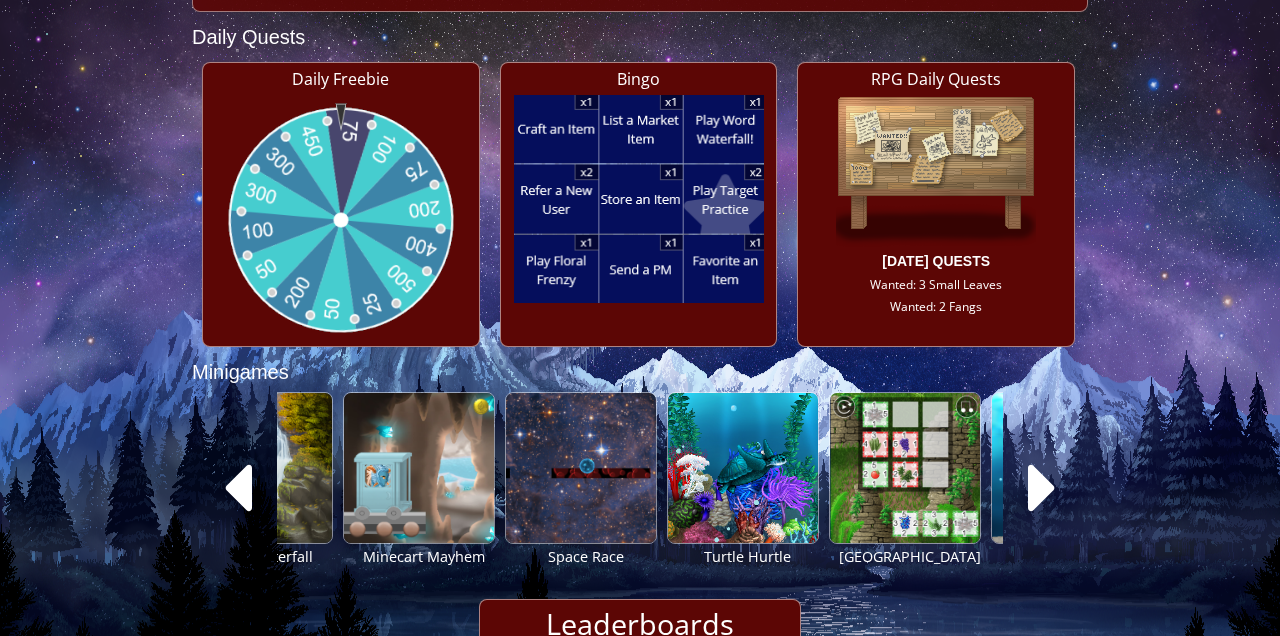 click 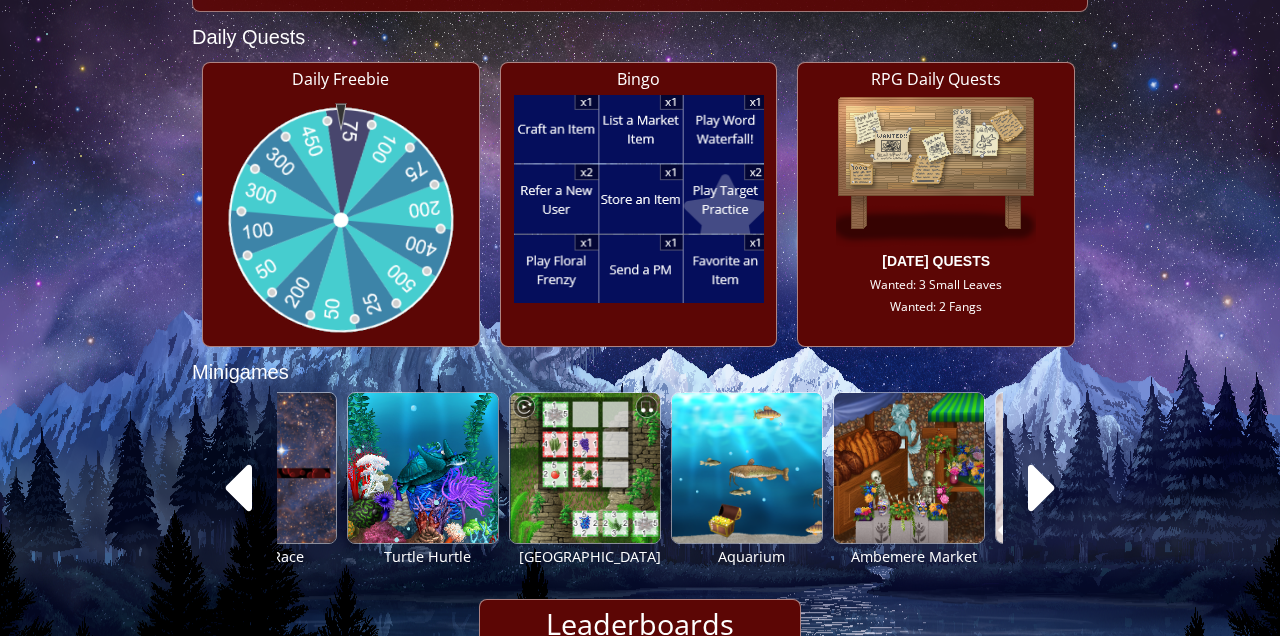 click 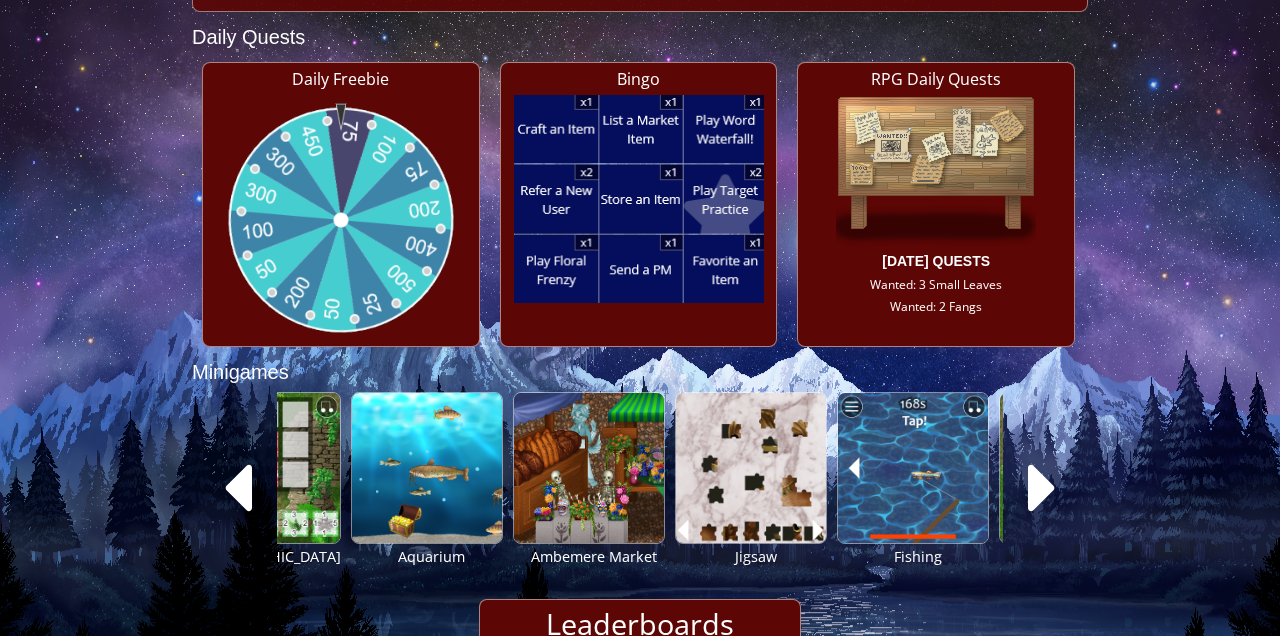 click 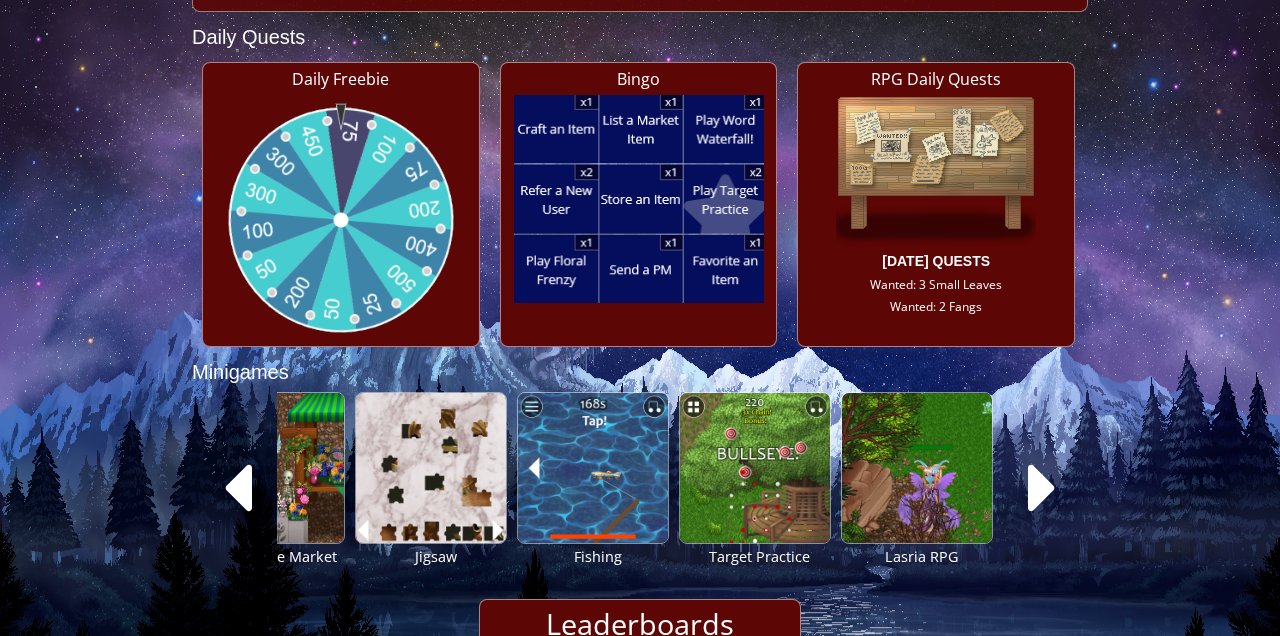 click 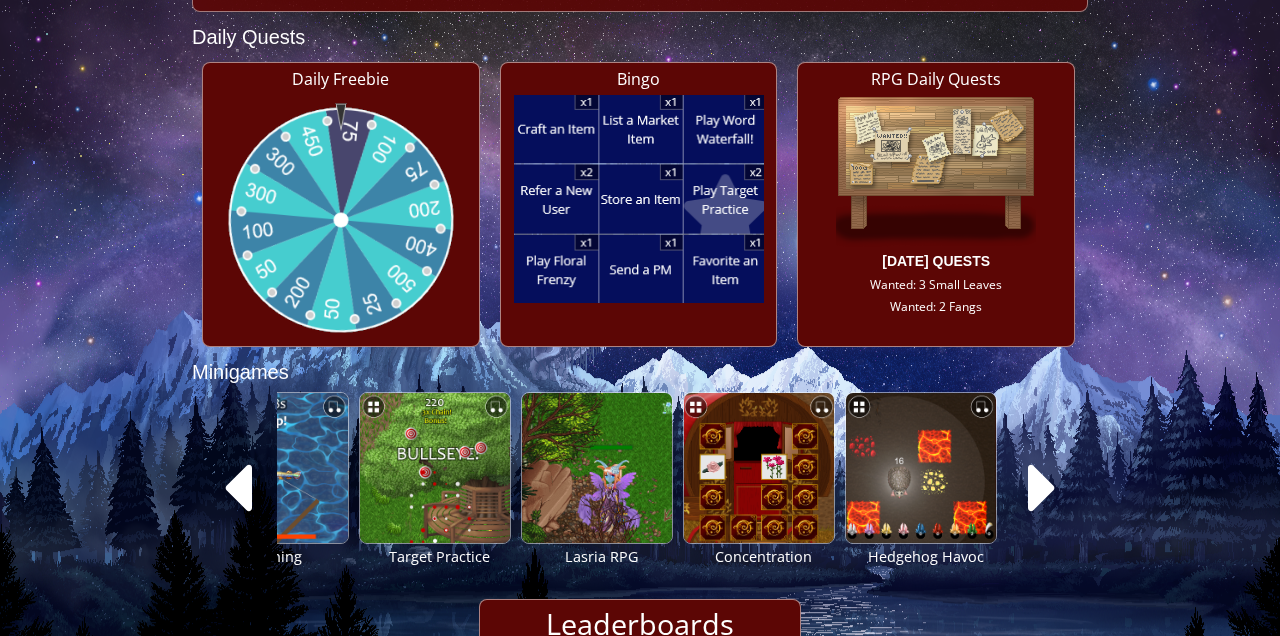 click 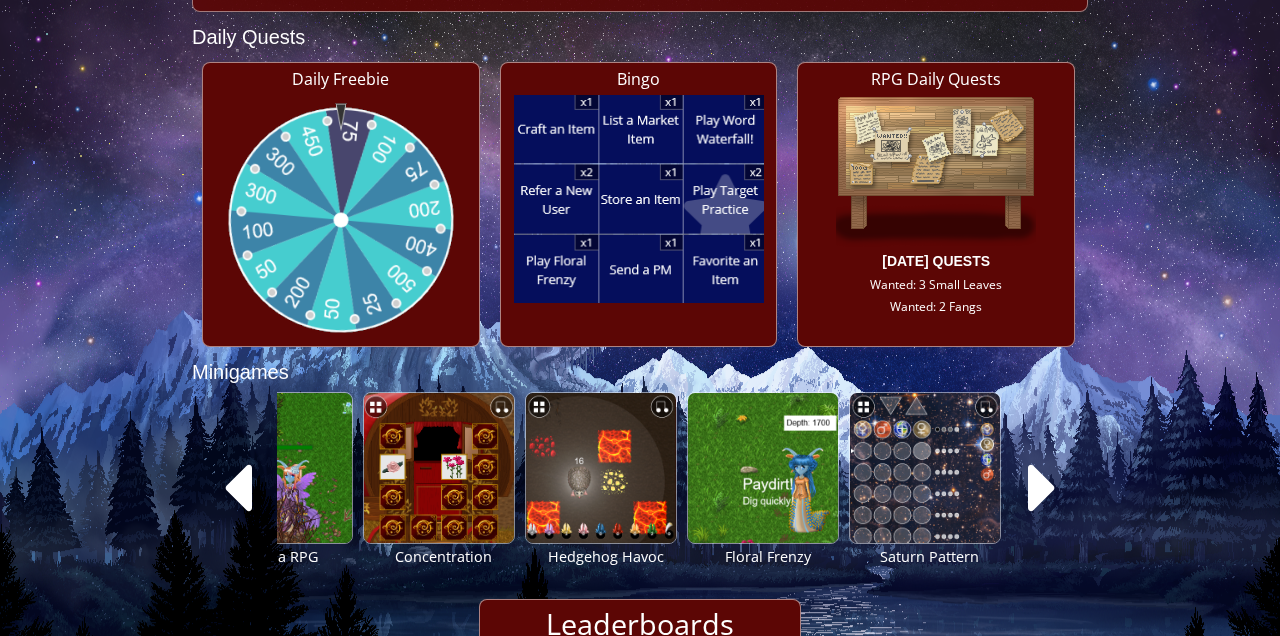 click 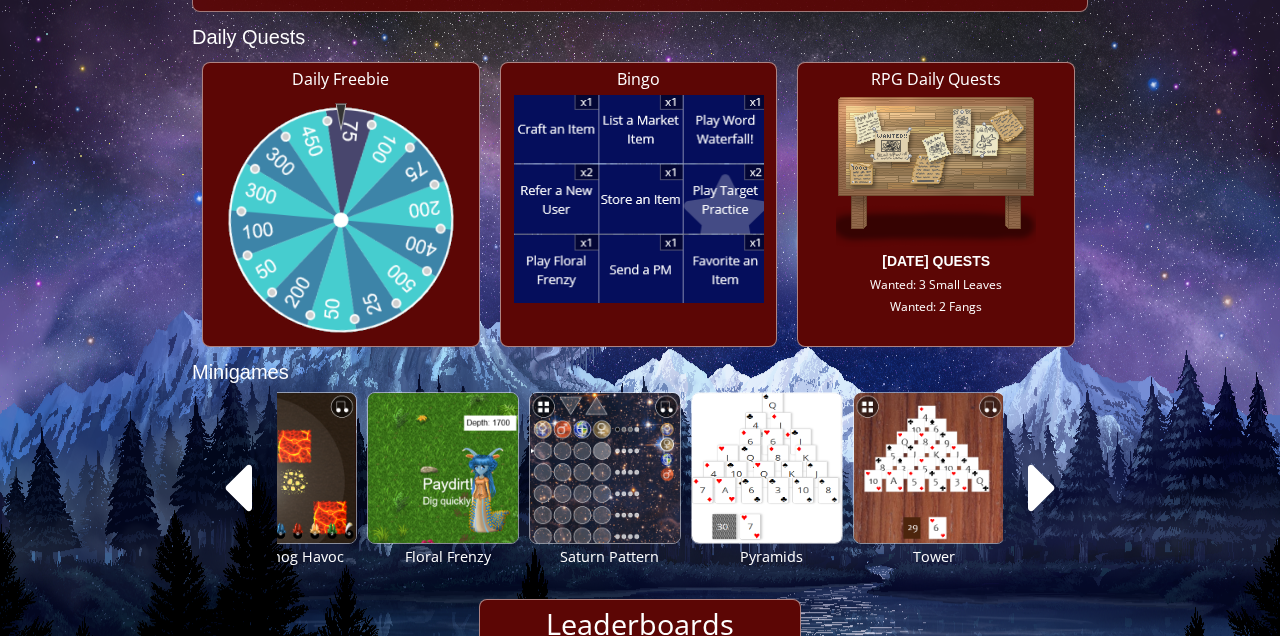click at bounding box center (929, 468) 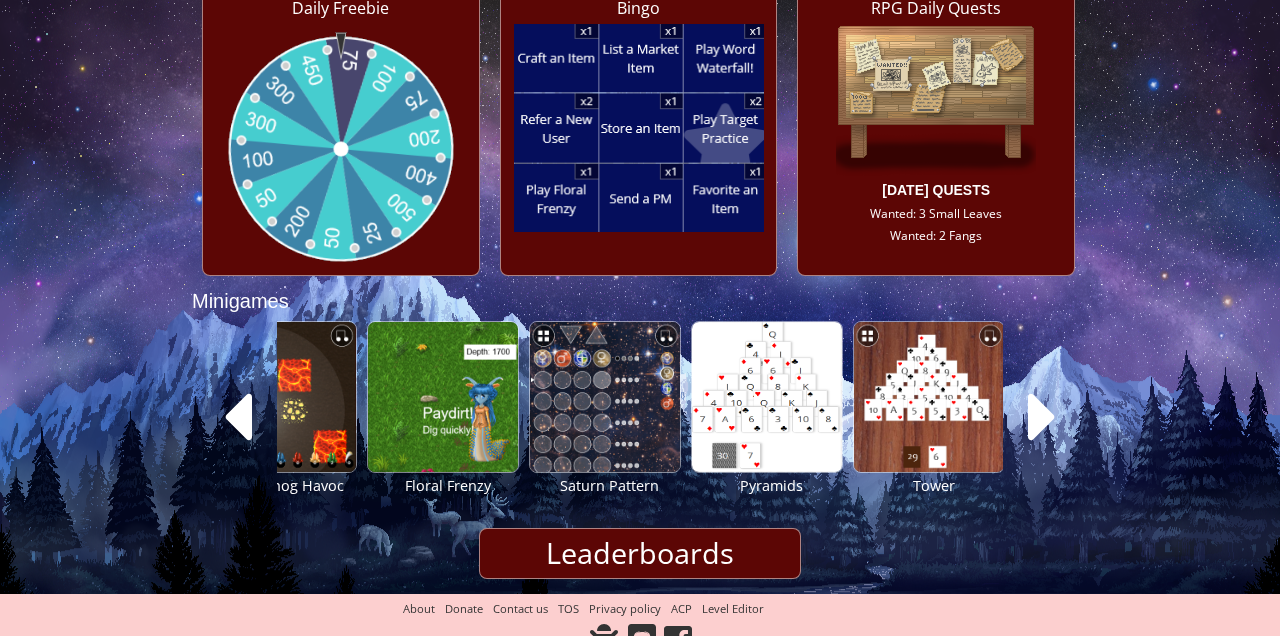 scroll, scrollTop: 863, scrollLeft: 0, axis: vertical 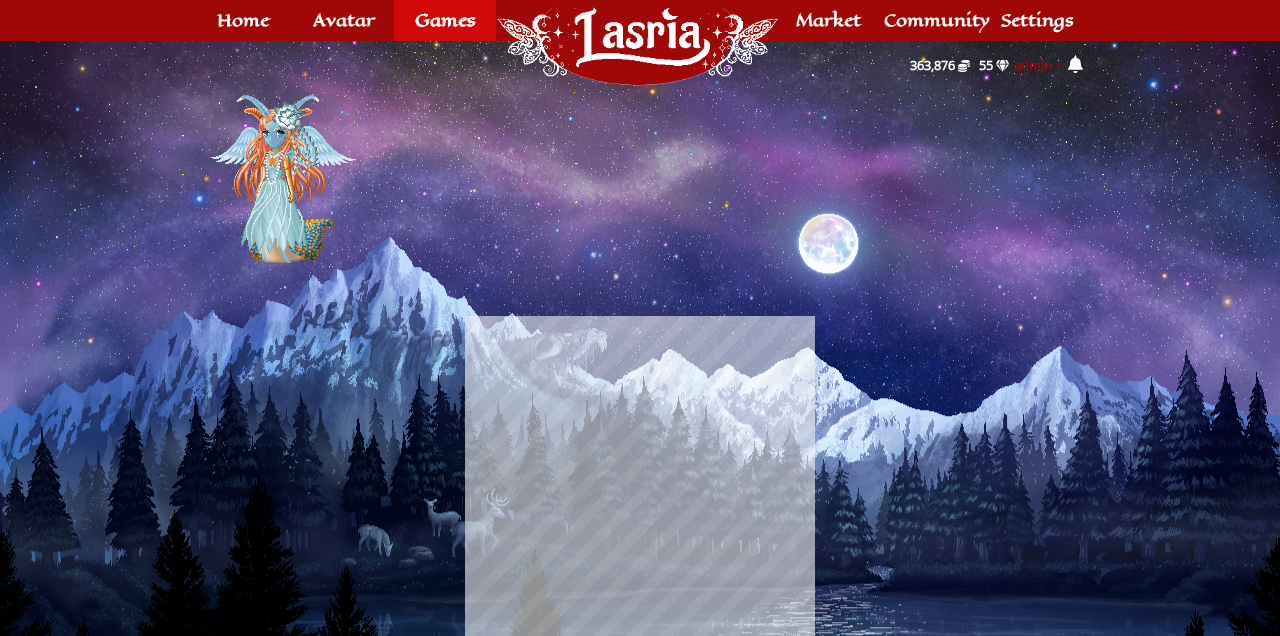 click at bounding box center [640, 186] 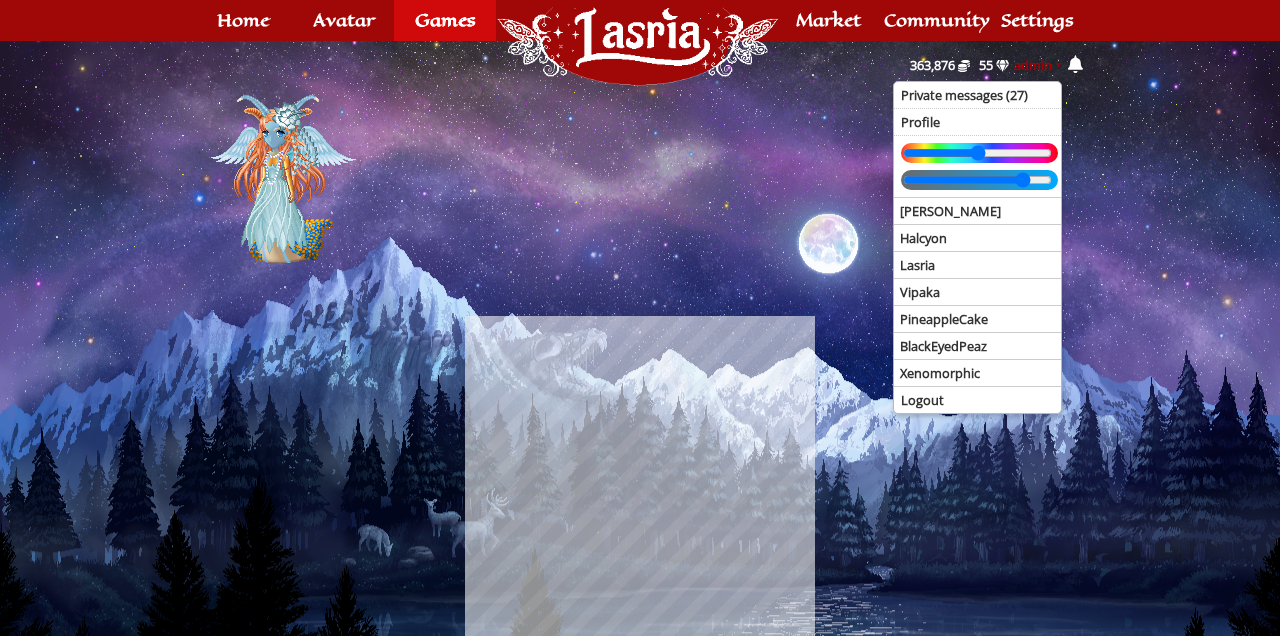click on "Logout" at bounding box center [977, 400] 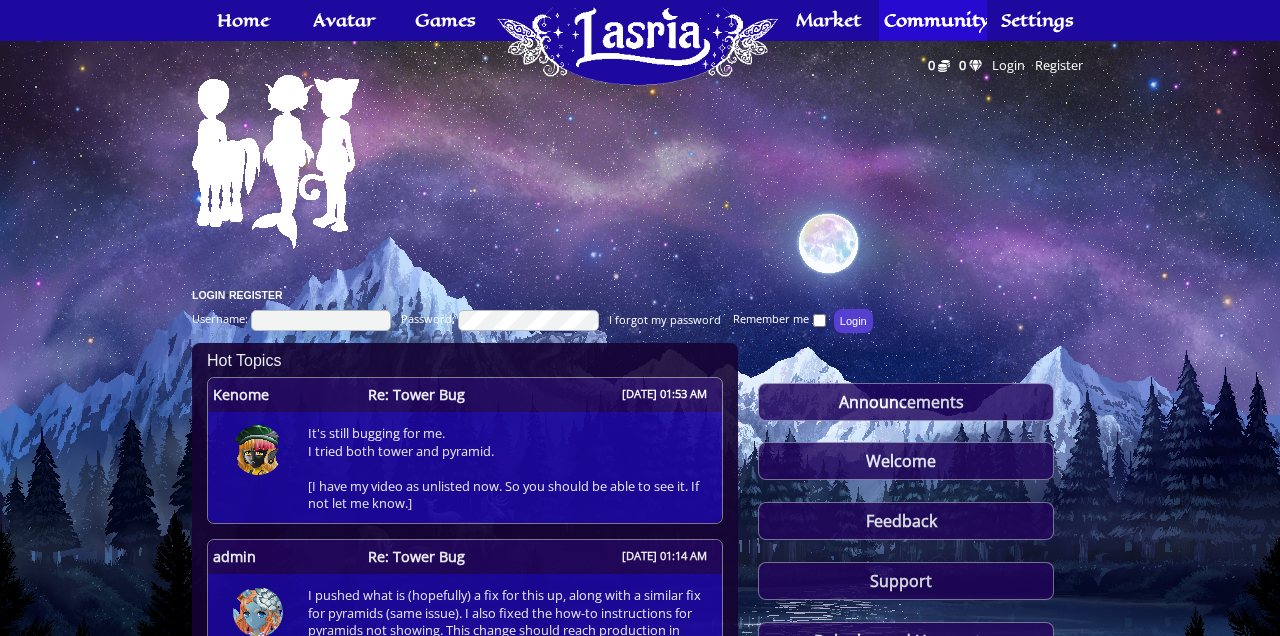 scroll, scrollTop: 0, scrollLeft: 0, axis: both 